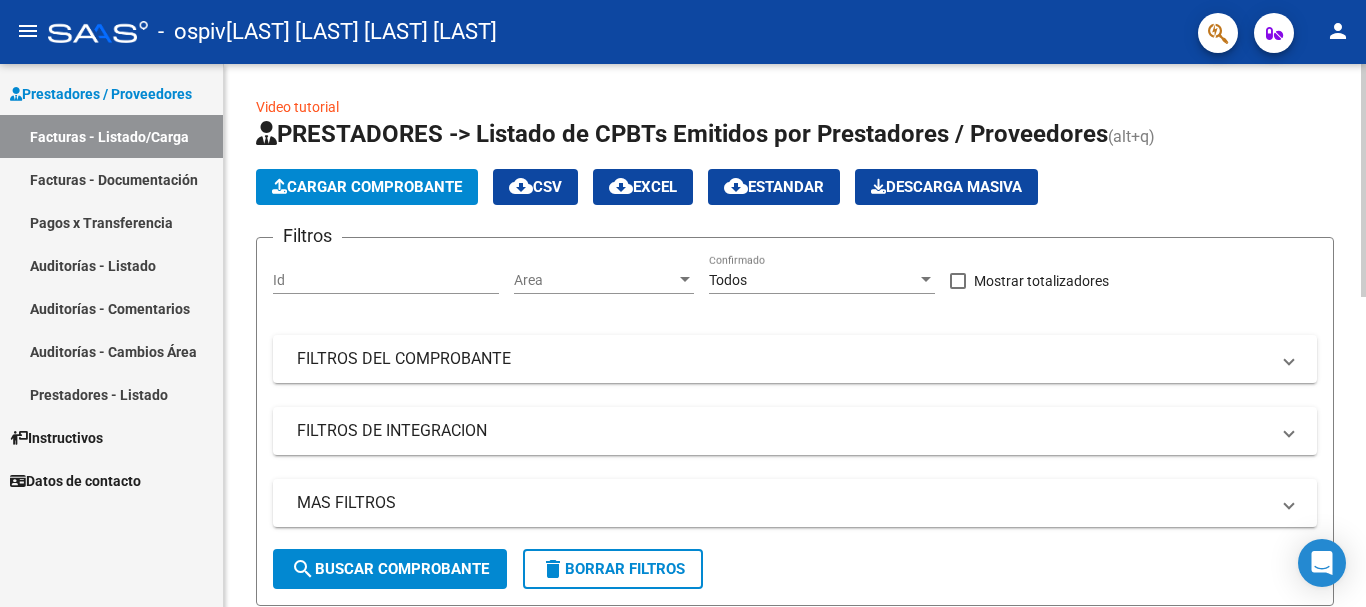 scroll, scrollTop: 0, scrollLeft: 0, axis: both 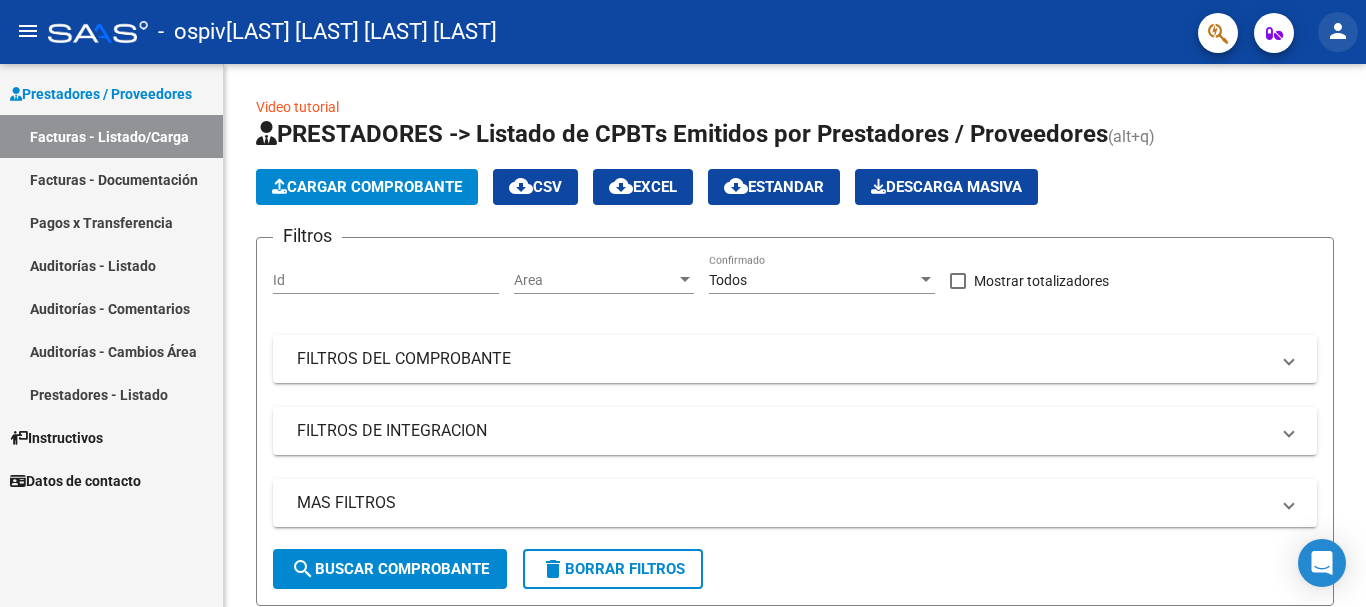 click on "person" 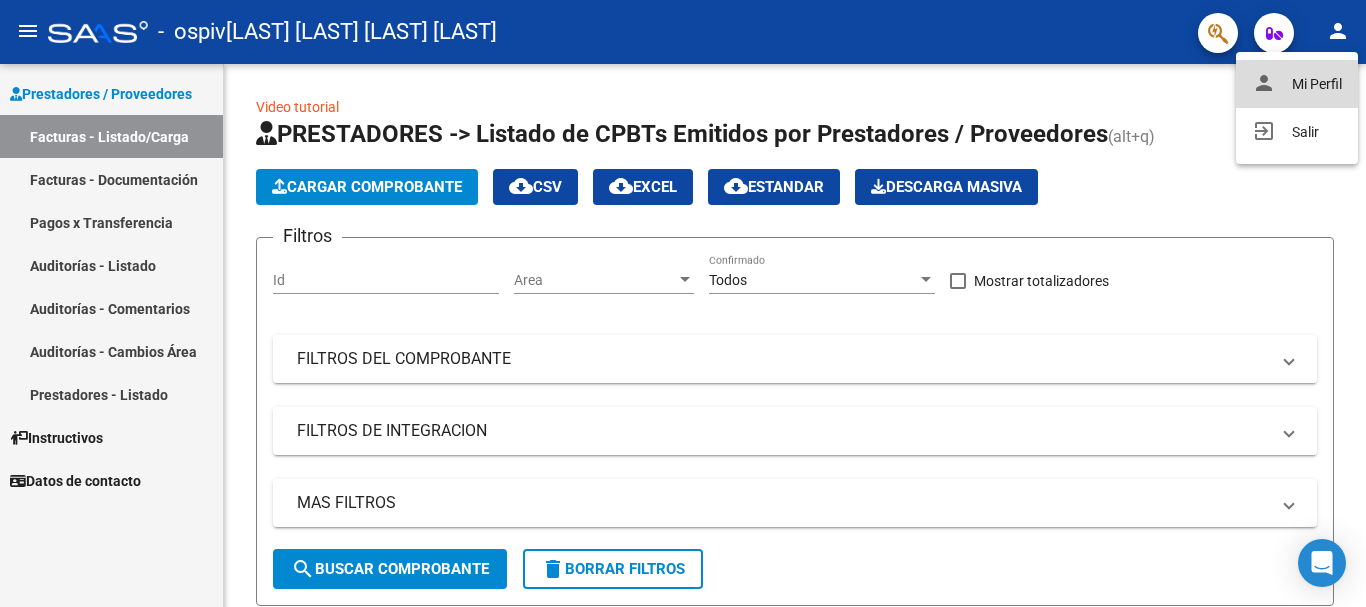 click on "person  Mi Perfil" at bounding box center (1297, 84) 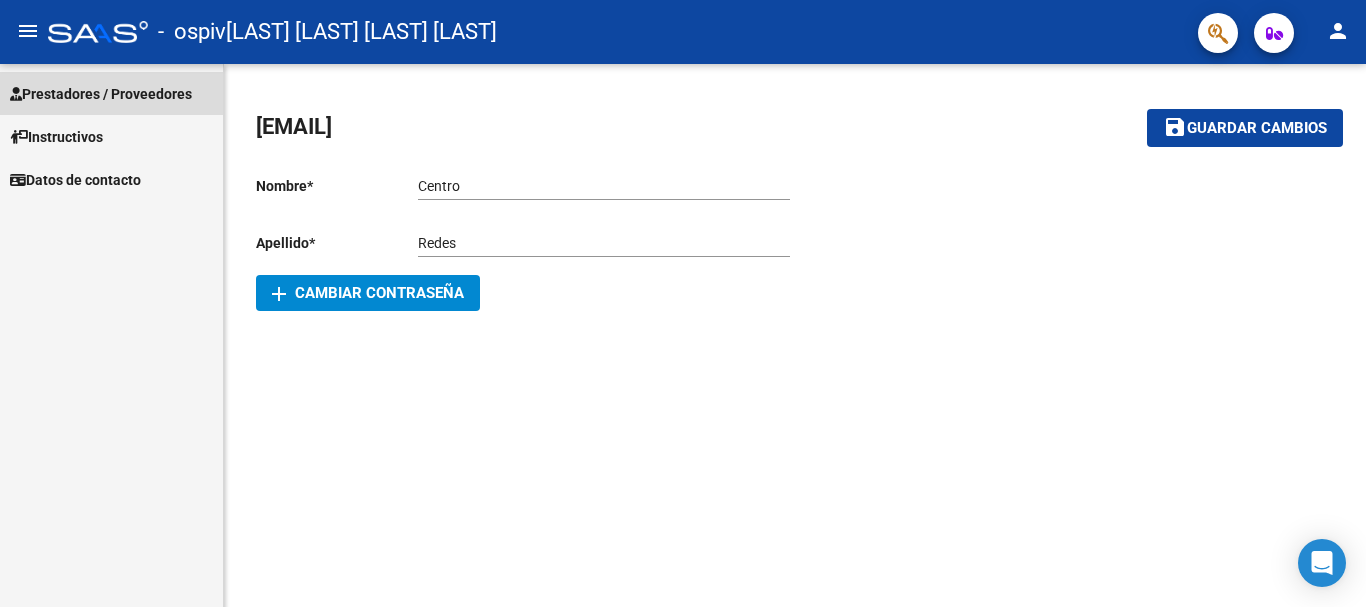 click on "Prestadores / Proveedores" at bounding box center [101, 94] 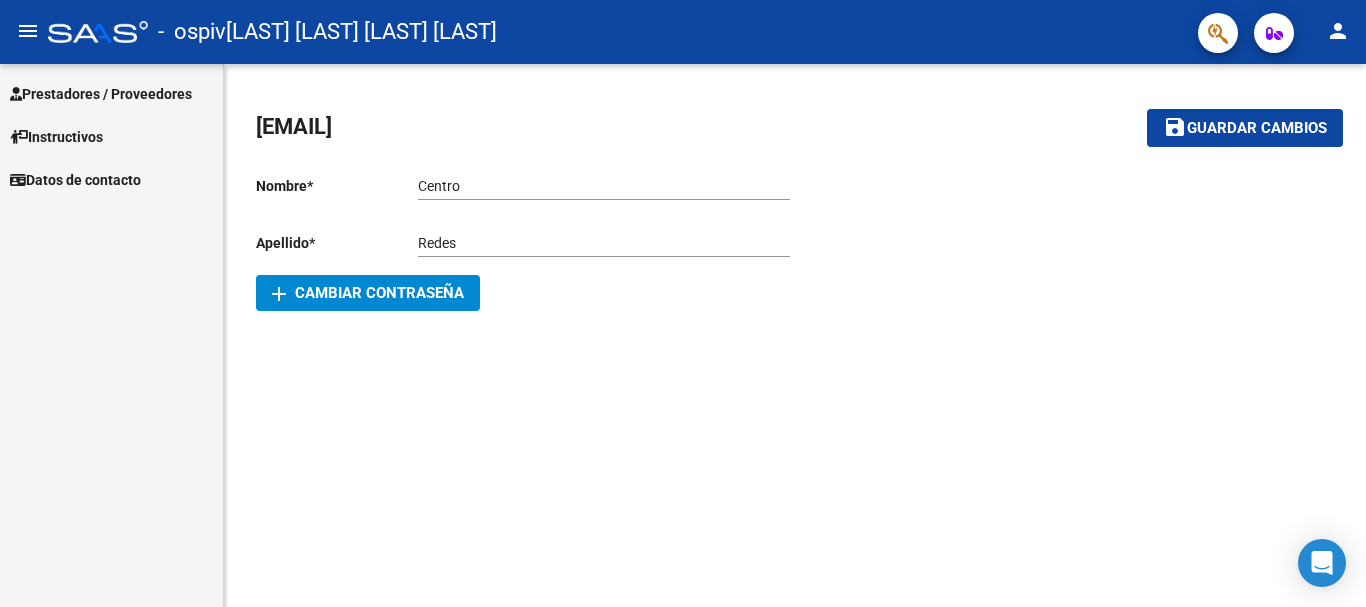 click on "Prestadores / Proveedores" at bounding box center [101, 94] 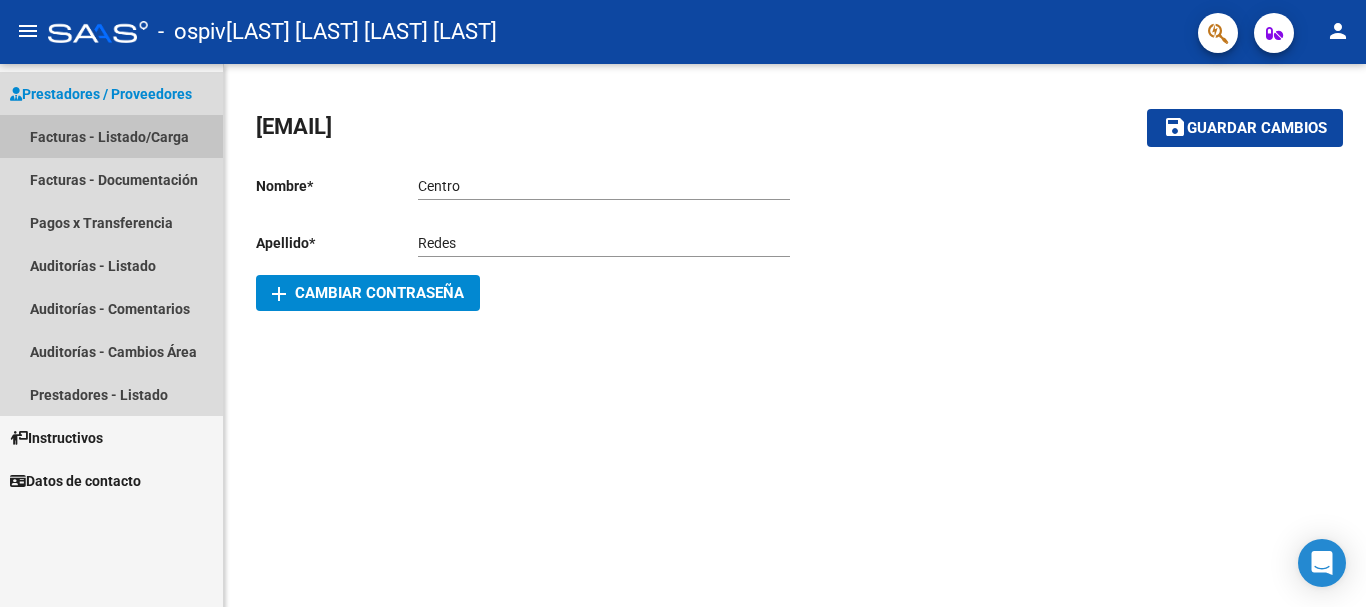 click on "Facturas - Listado/Carga" at bounding box center (111, 136) 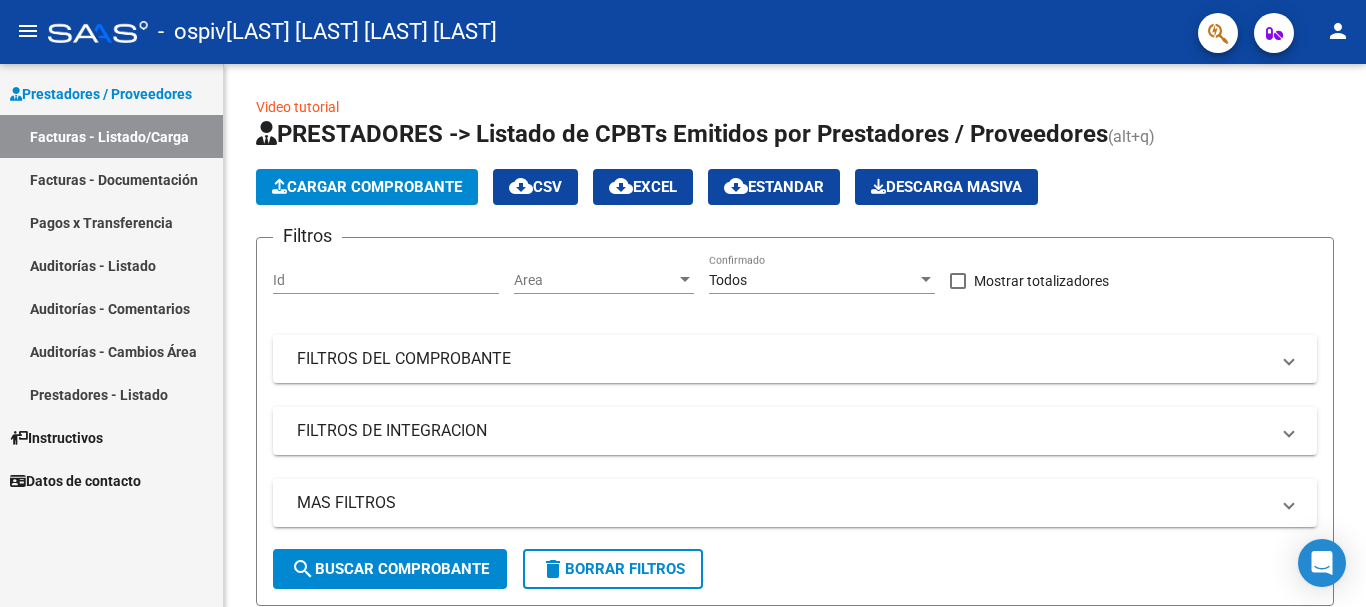 click on "Pagos x Transferencia" at bounding box center [111, 222] 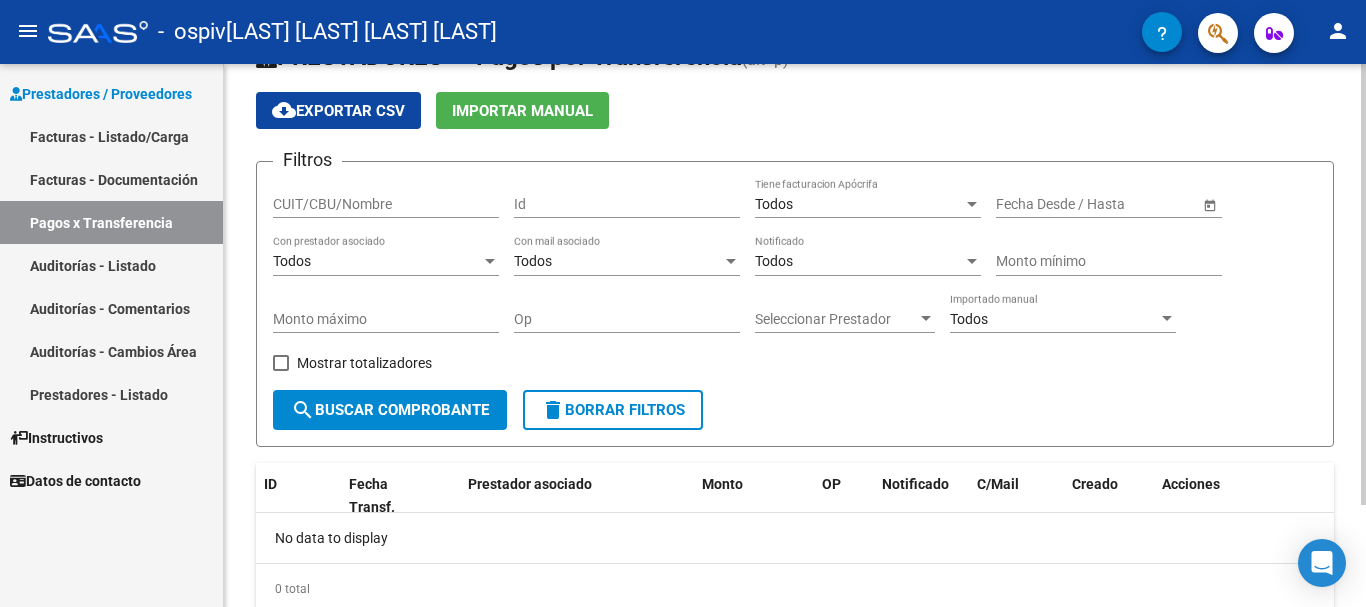 scroll, scrollTop: 0, scrollLeft: 0, axis: both 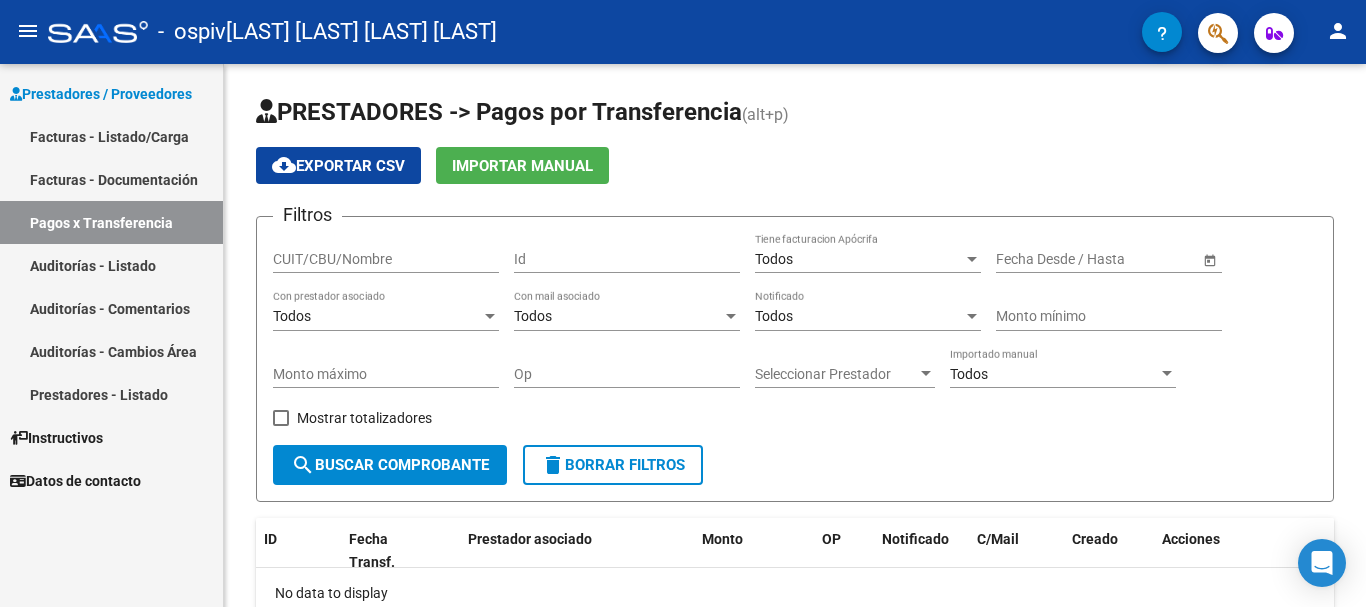 click on "Facturas - Documentación" at bounding box center (111, 179) 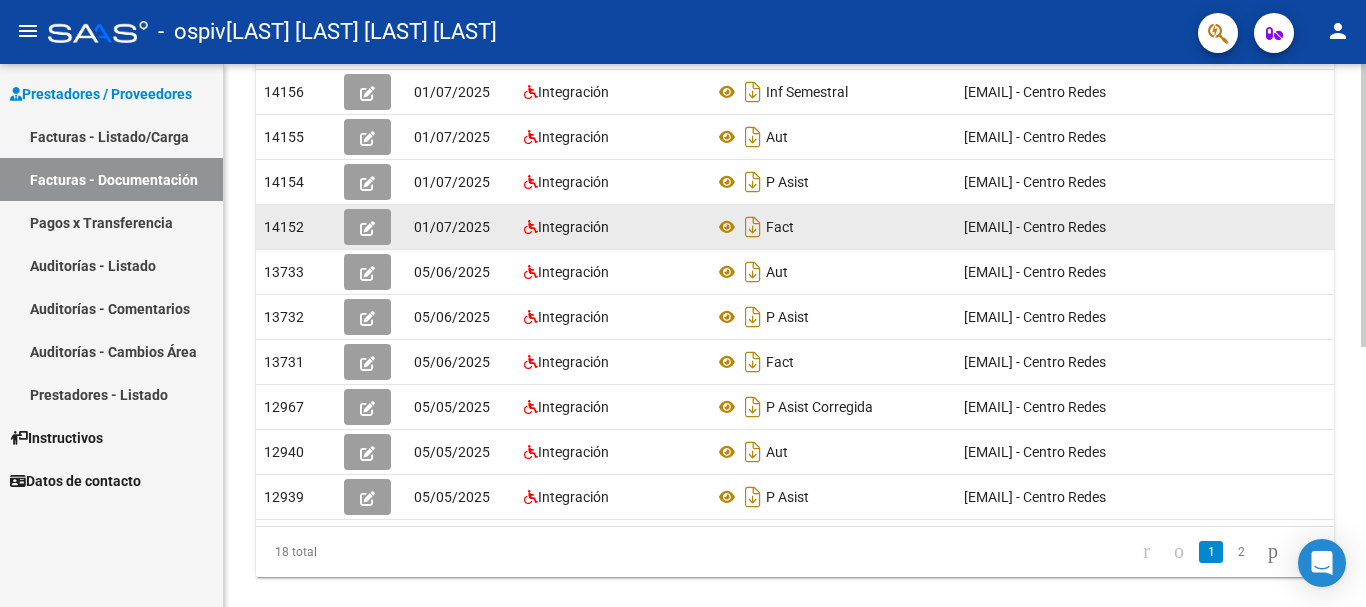 scroll, scrollTop: 500, scrollLeft: 0, axis: vertical 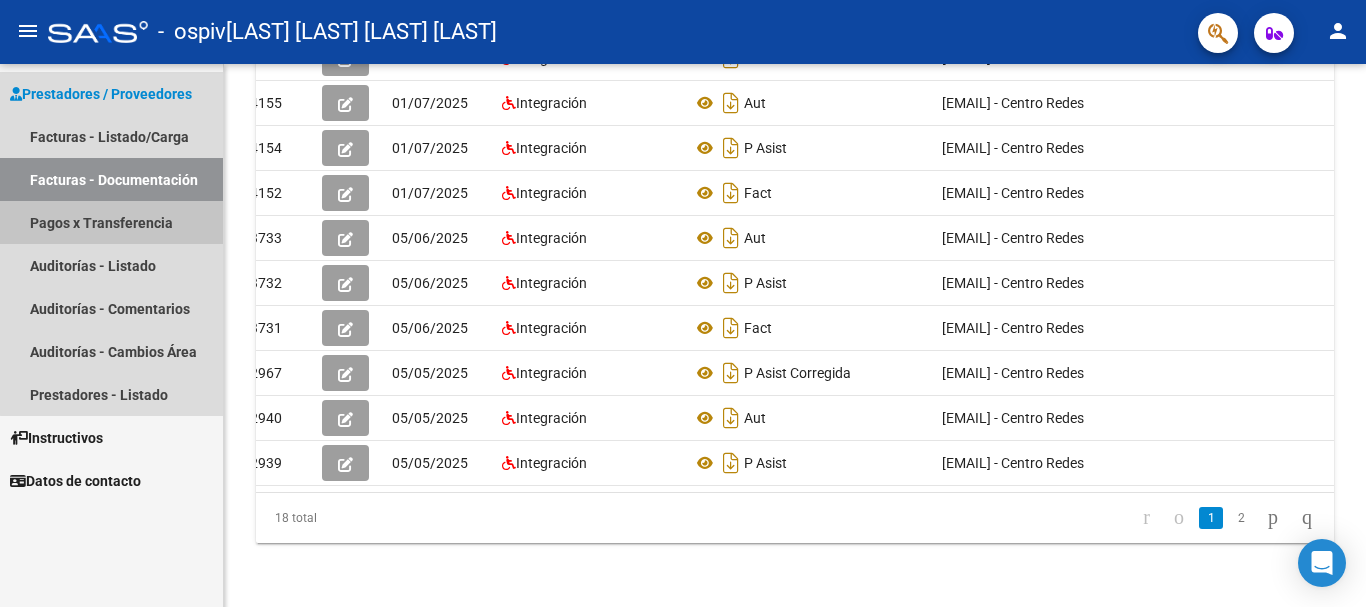 click on "Pagos x Transferencia" at bounding box center [111, 222] 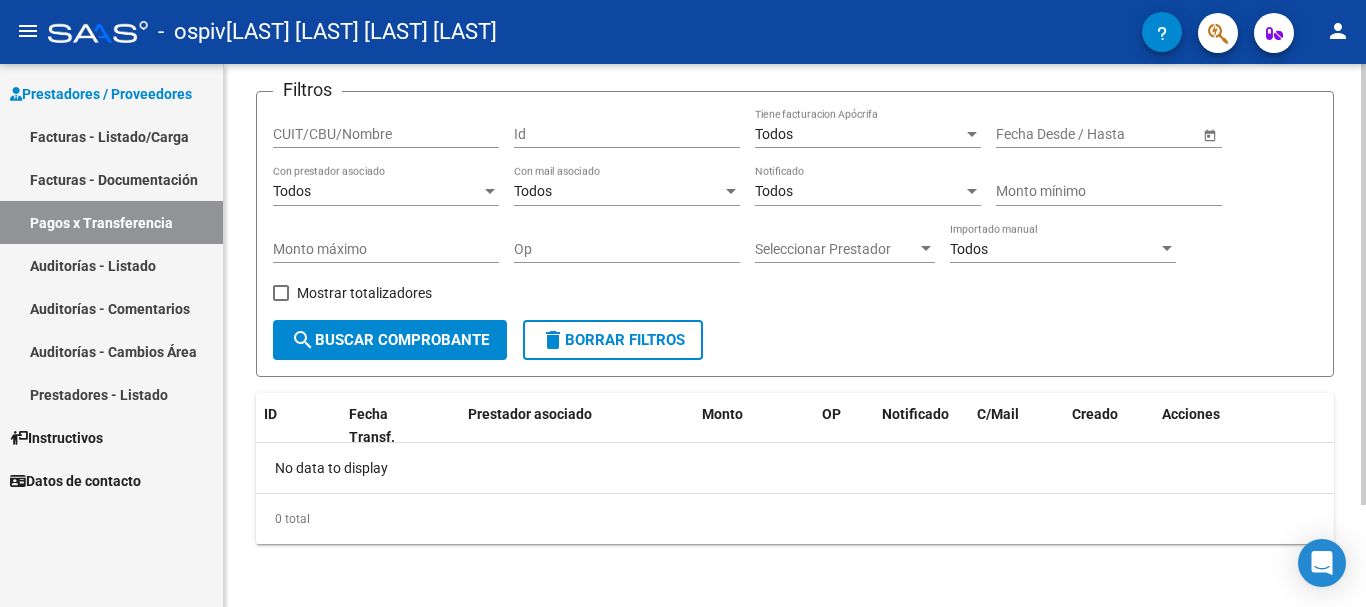 scroll, scrollTop: 126, scrollLeft: 0, axis: vertical 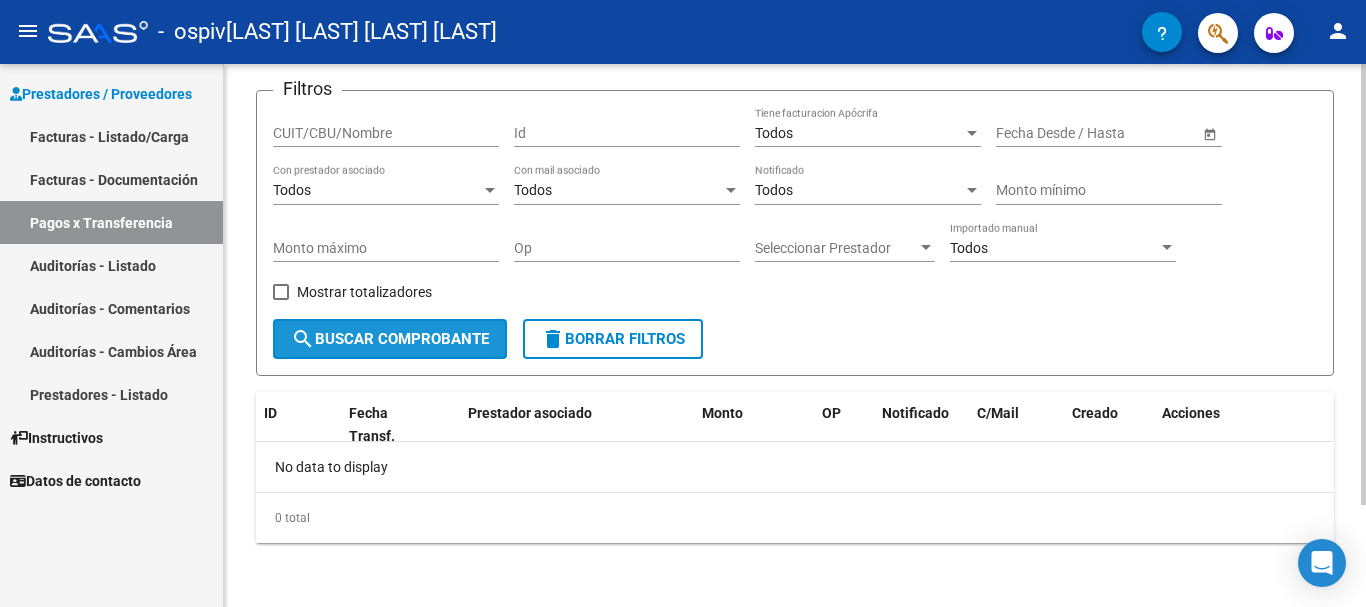 click on "search  Buscar Comprobante" 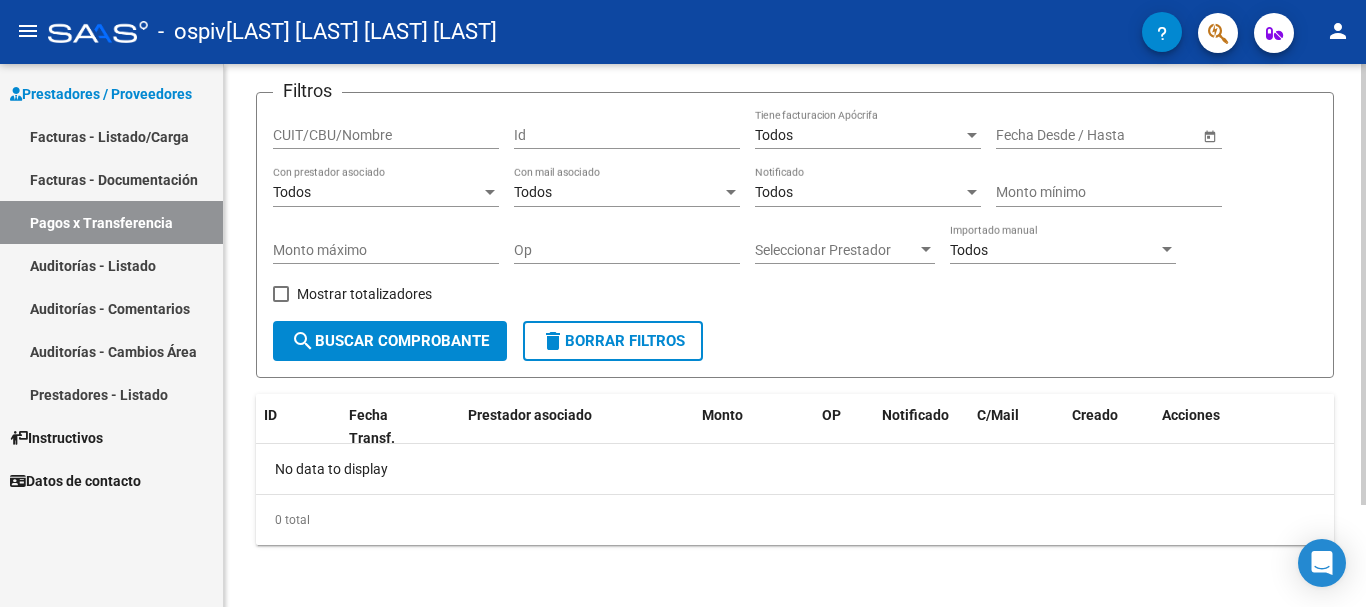 scroll, scrollTop: 126, scrollLeft: 0, axis: vertical 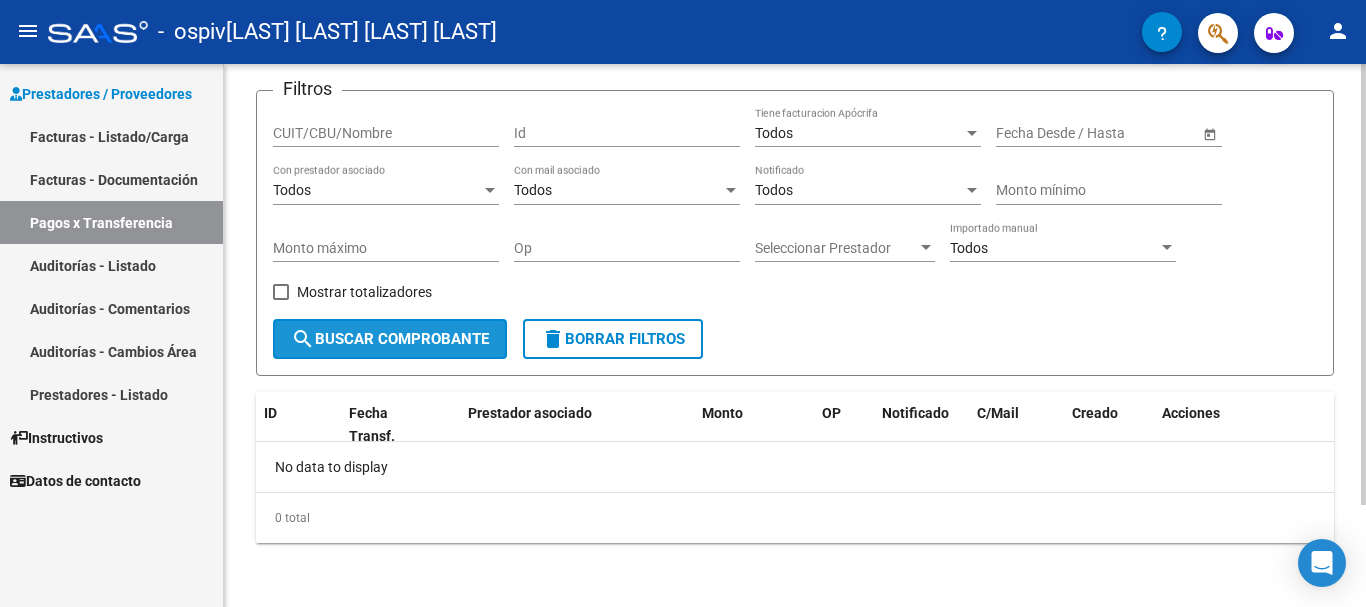 click on "search  Buscar Comprobante" 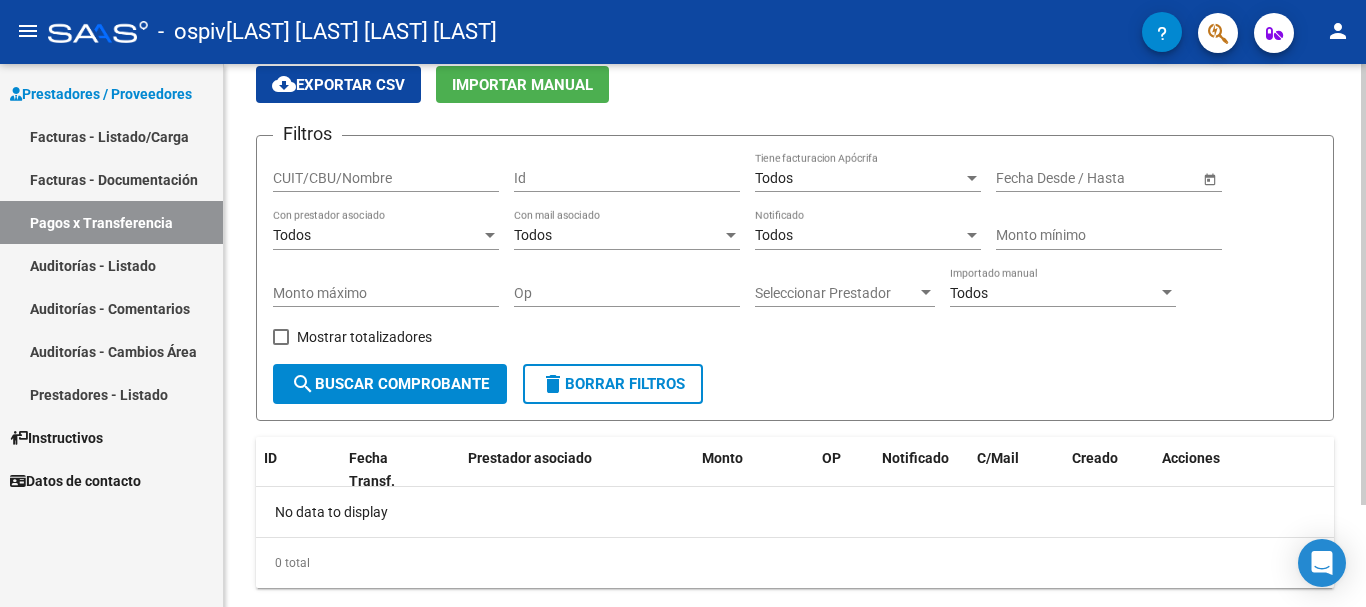 scroll, scrollTop: 126, scrollLeft: 0, axis: vertical 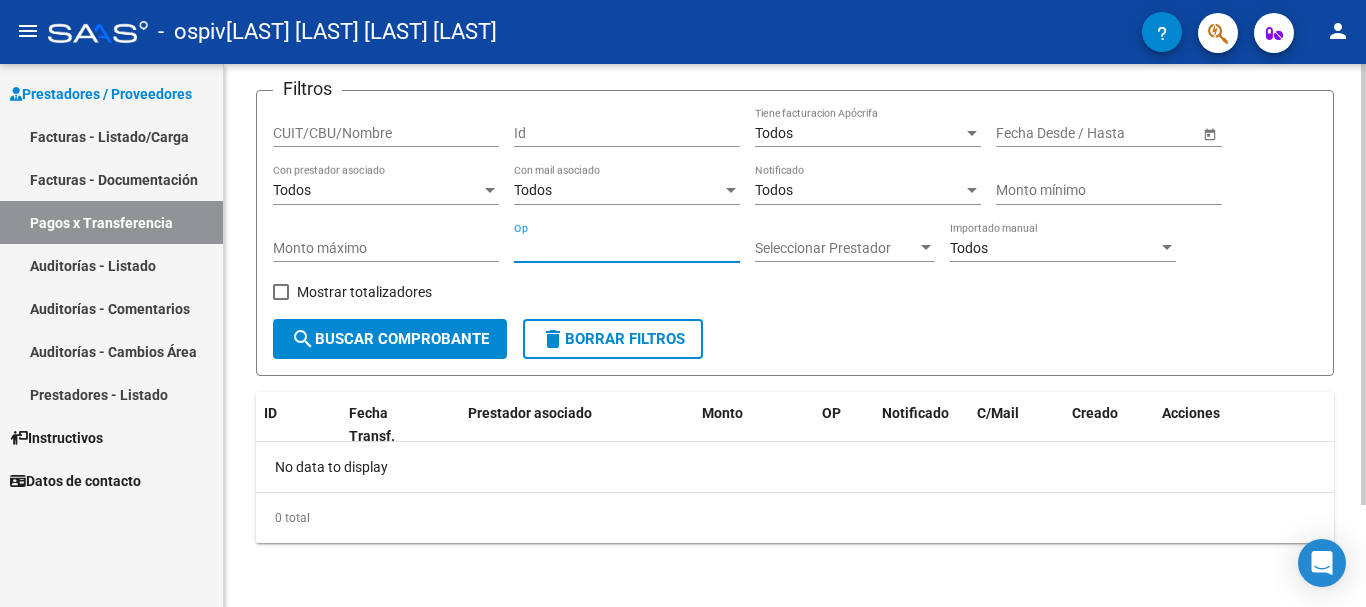 click on "Op" at bounding box center (627, 248) 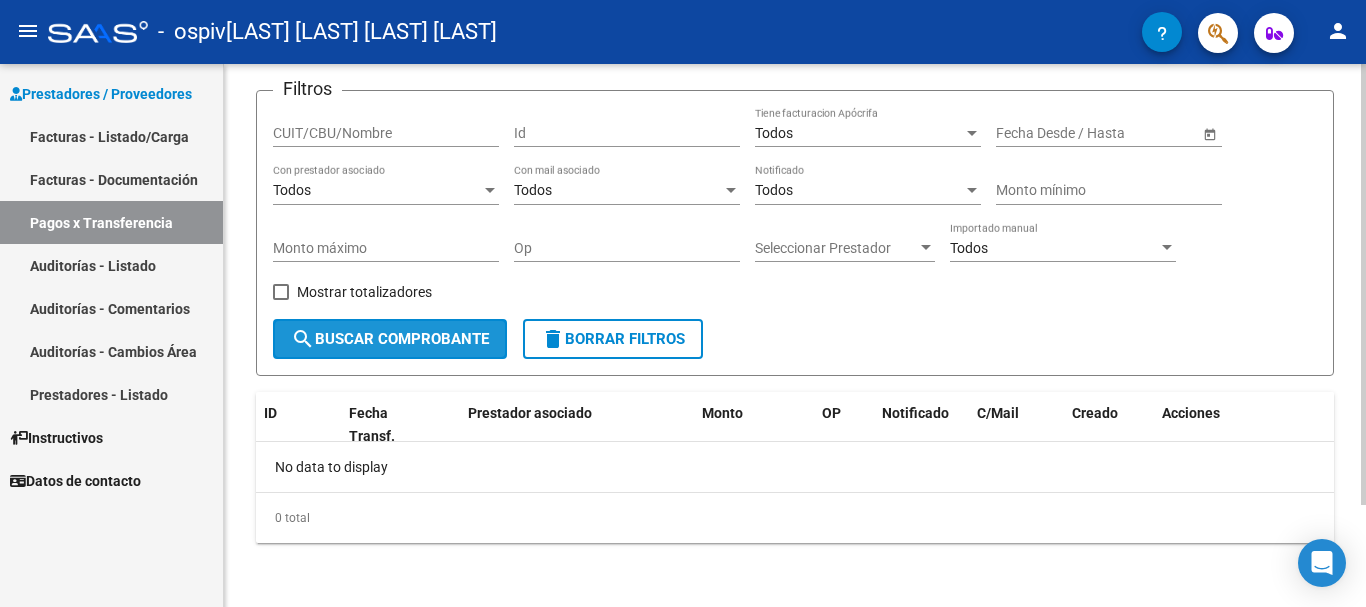 click on "search  Buscar Comprobante" 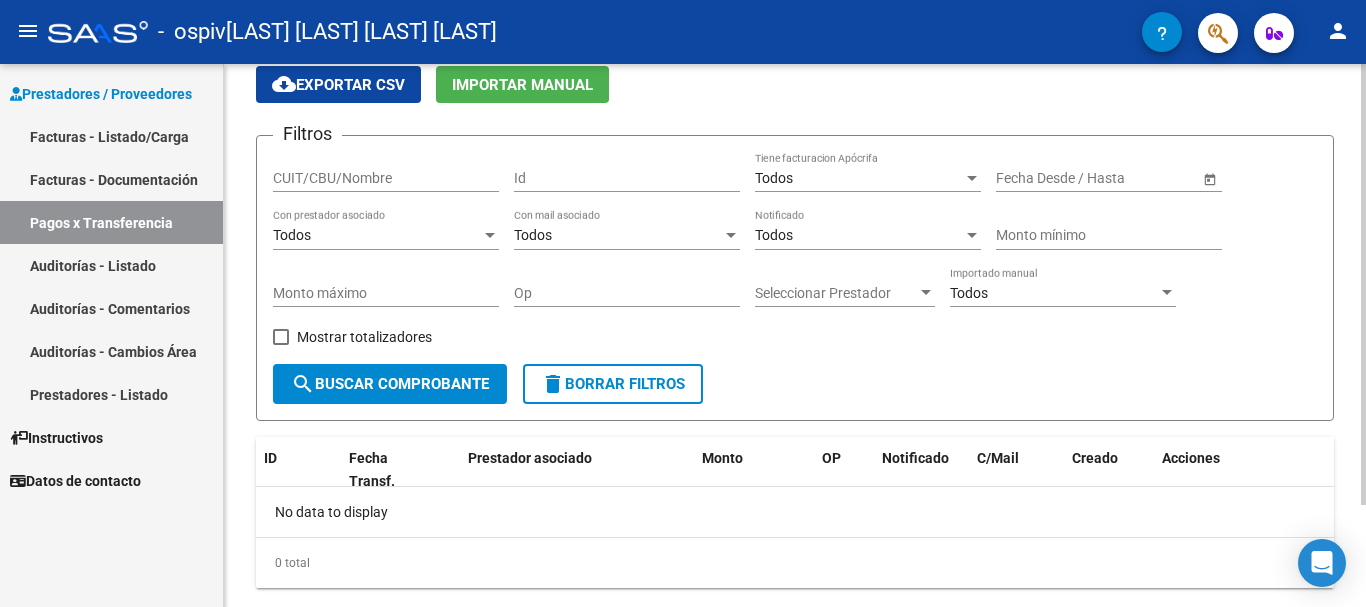 scroll, scrollTop: 126, scrollLeft: 0, axis: vertical 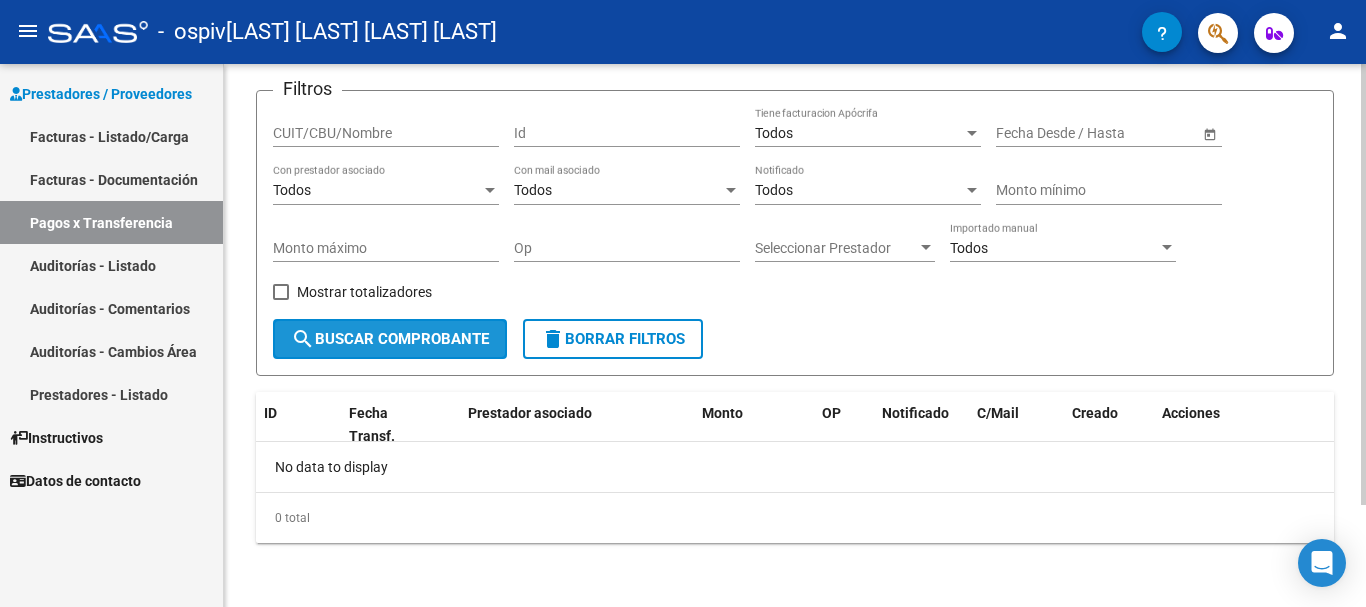click on "search  Buscar Comprobante" 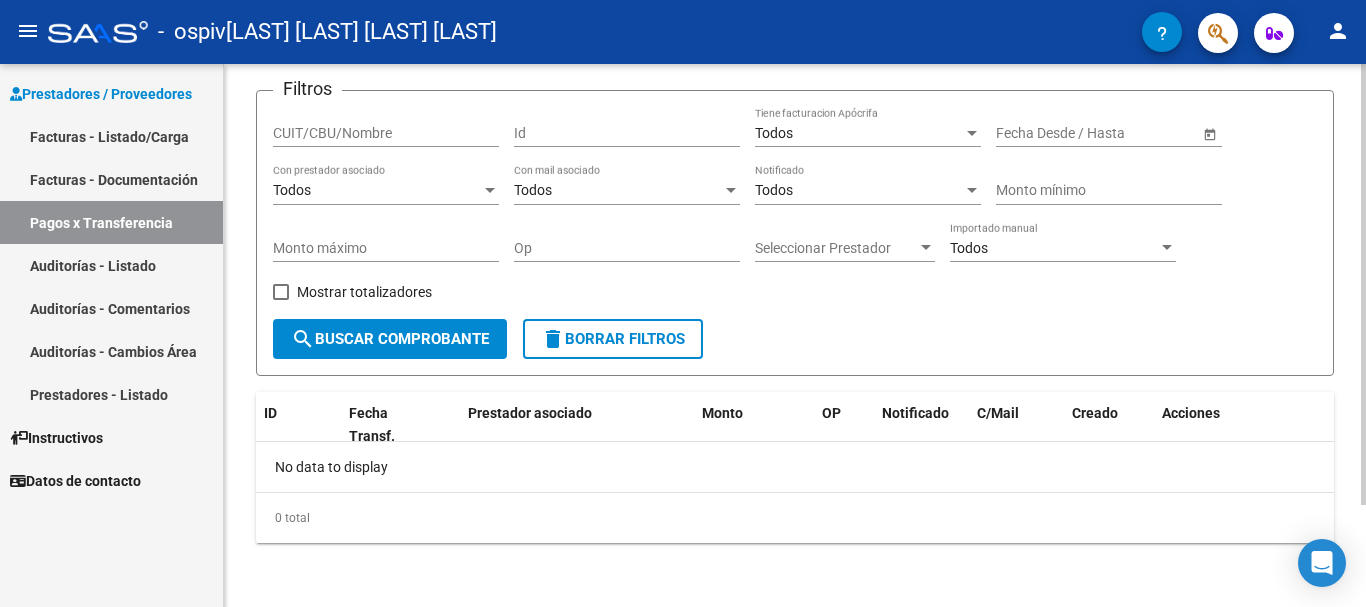 scroll, scrollTop: 26, scrollLeft: 0, axis: vertical 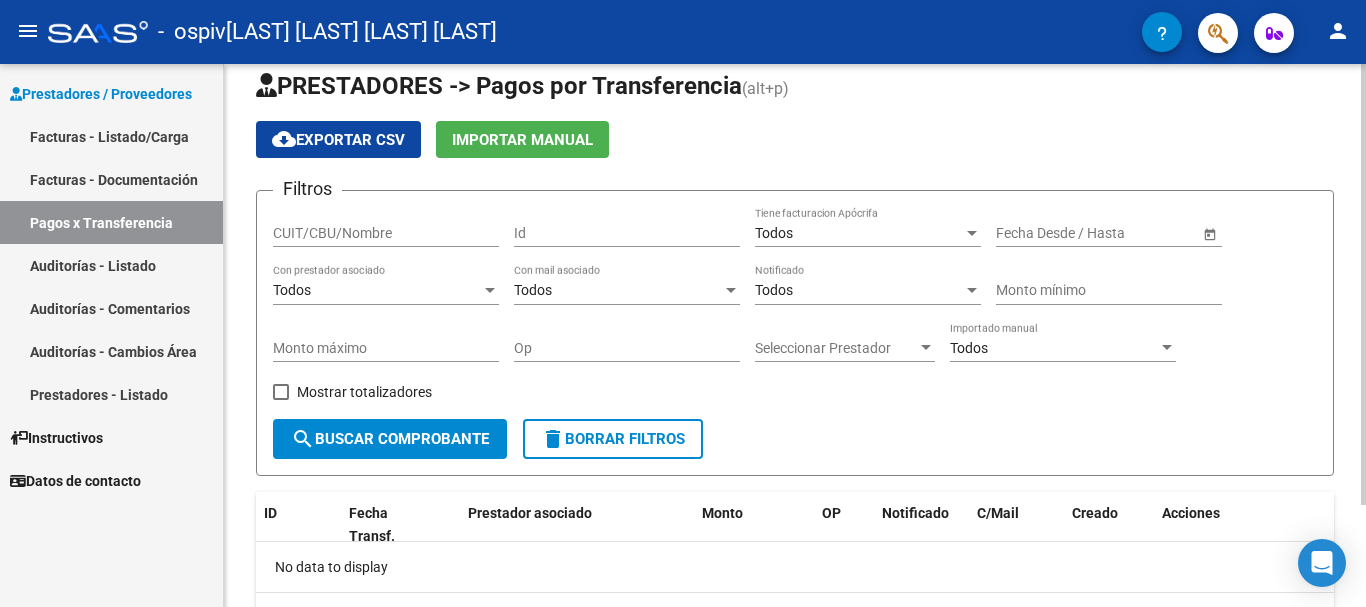click on "CUIT/CBU/Nombre" at bounding box center [386, 233] 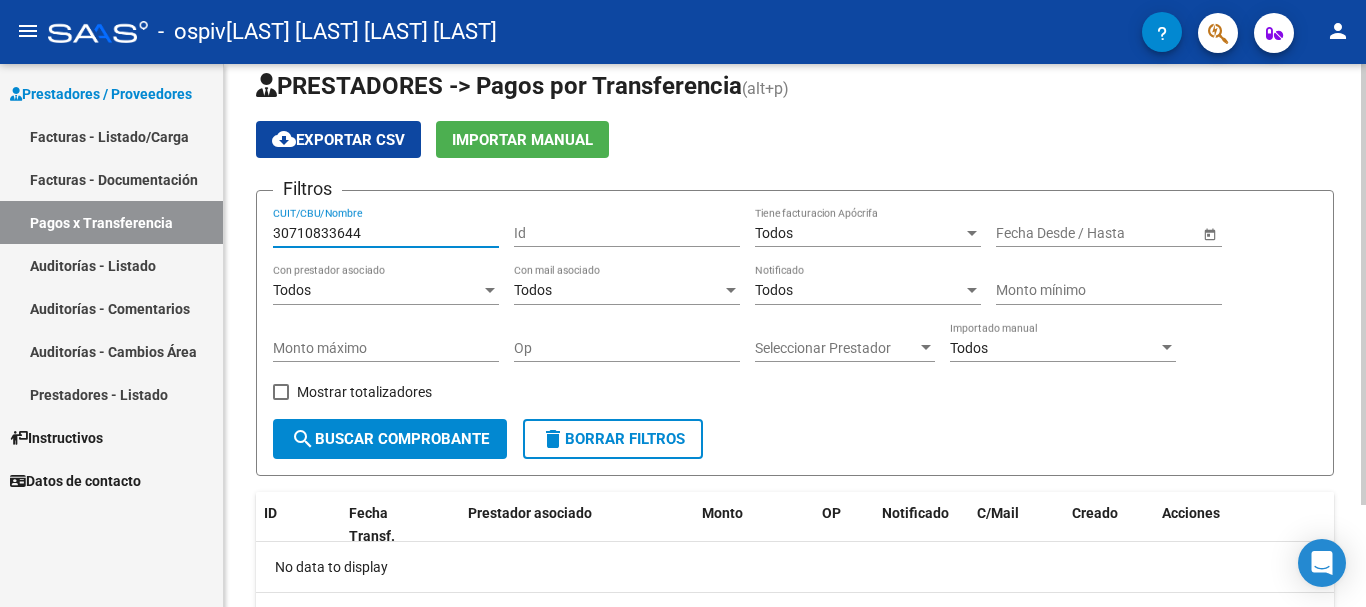 type on "30710833644" 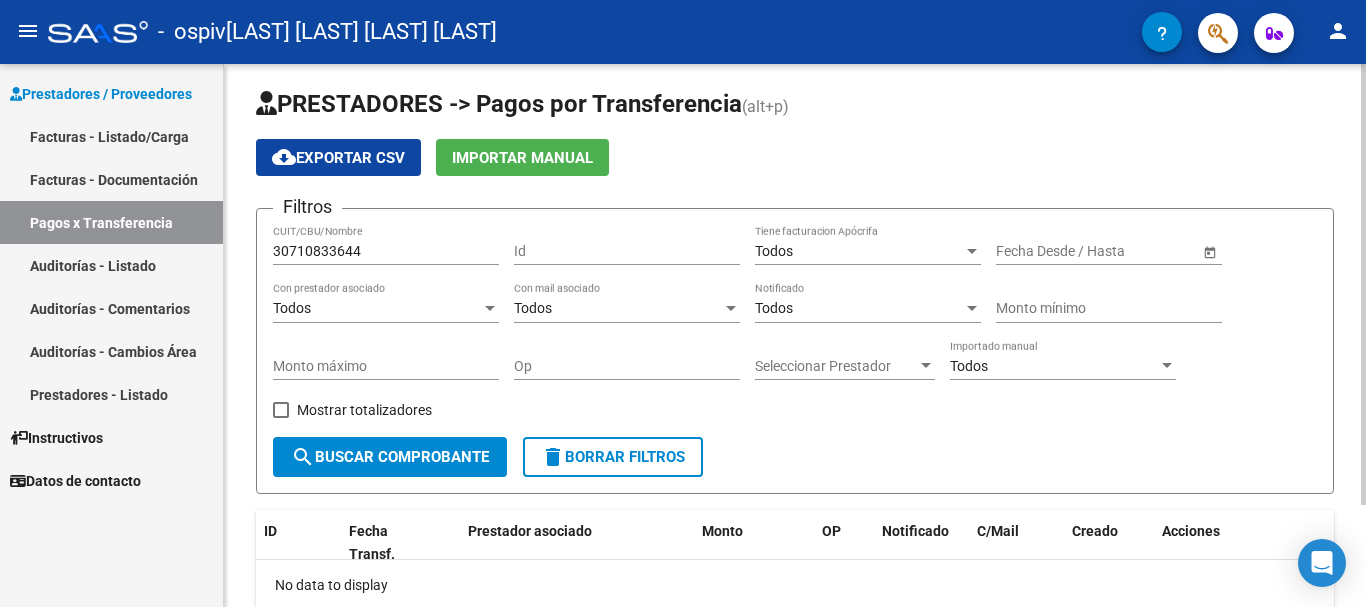 scroll, scrollTop: 0, scrollLeft: 0, axis: both 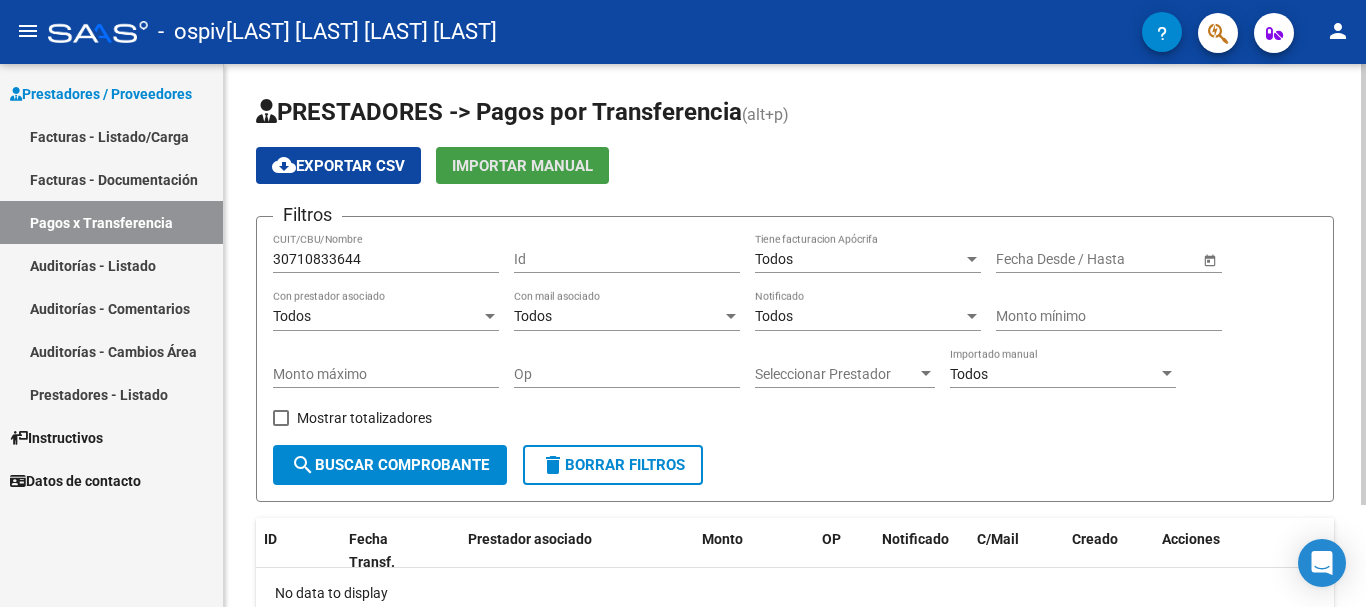click on "Importar Manual" 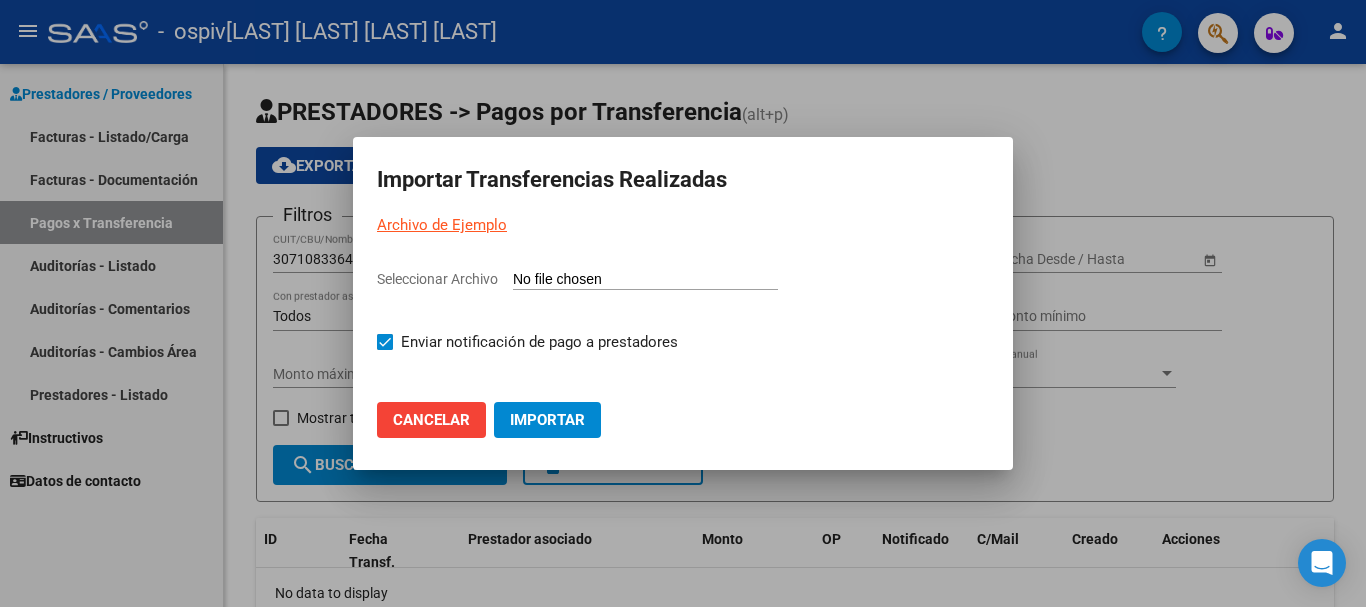 click at bounding box center (683, 303) 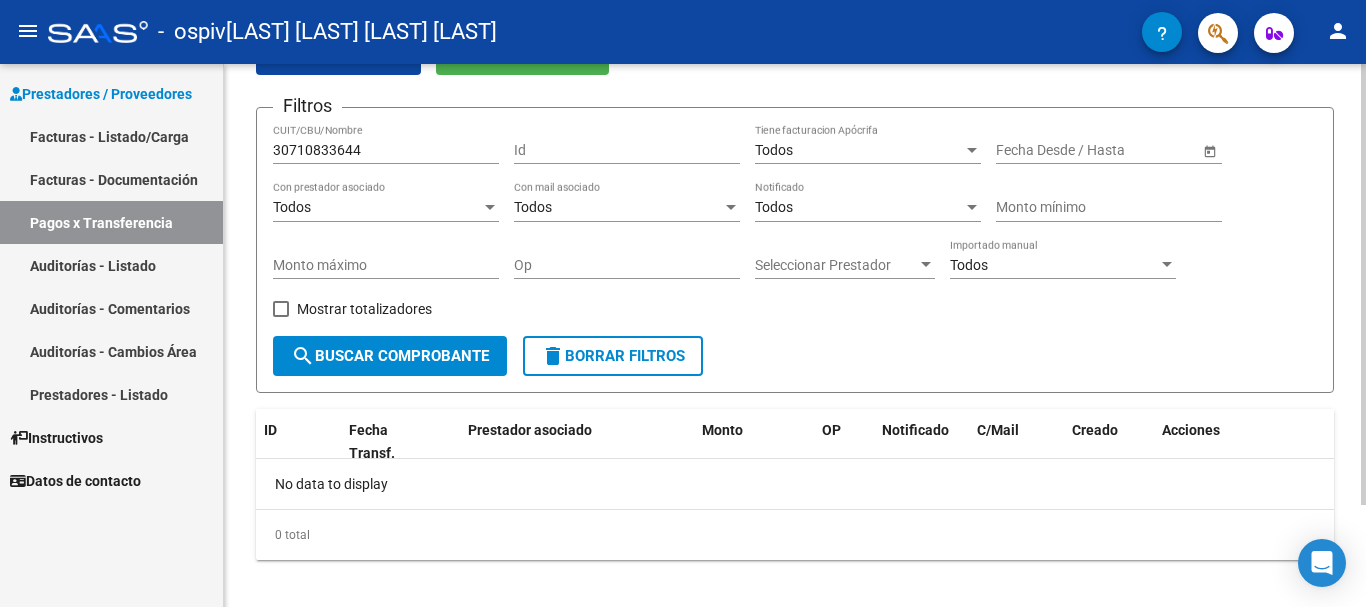 scroll, scrollTop: 126, scrollLeft: 0, axis: vertical 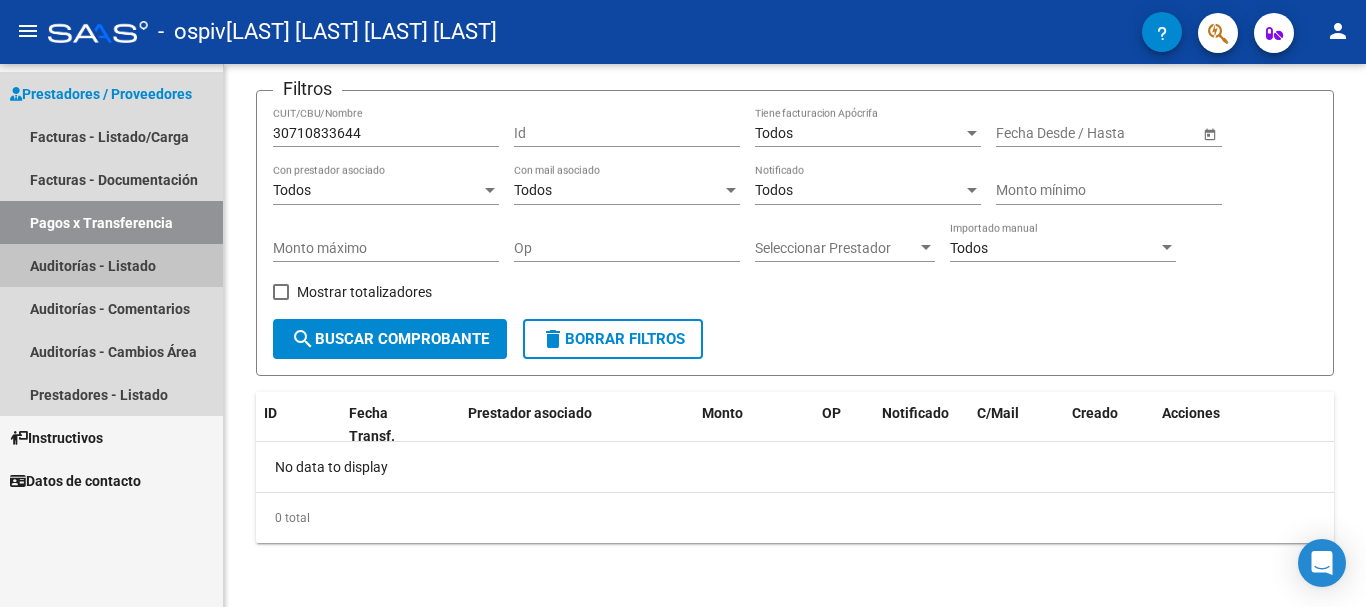 click on "Auditorías - Listado" at bounding box center [111, 265] 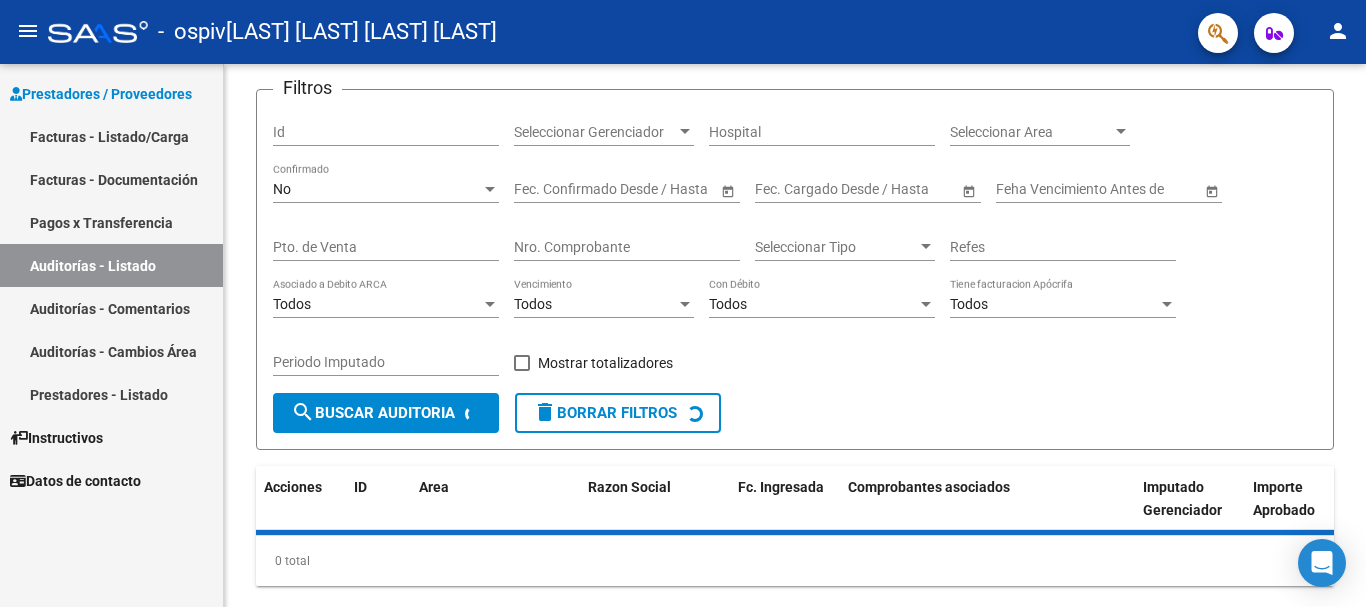 scroll, scrollTop: 0, scrollLeft: 0, axis: both 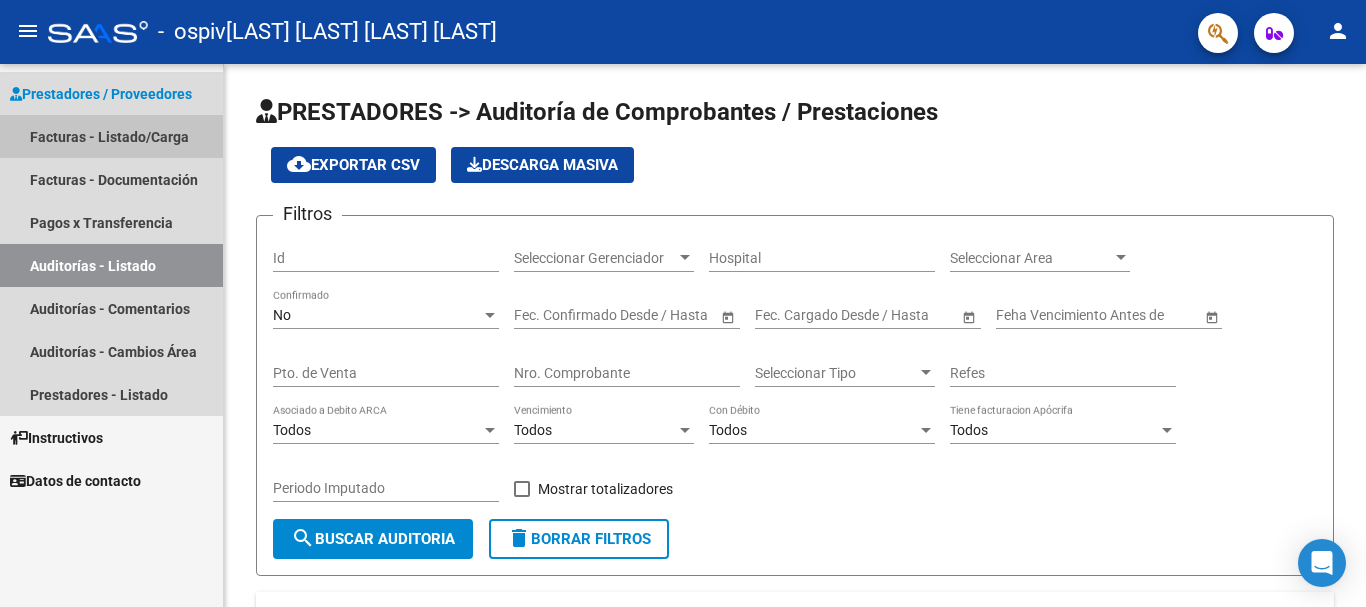 click on "Facturas - Listado/Carga" at bounding box center (111, 136) 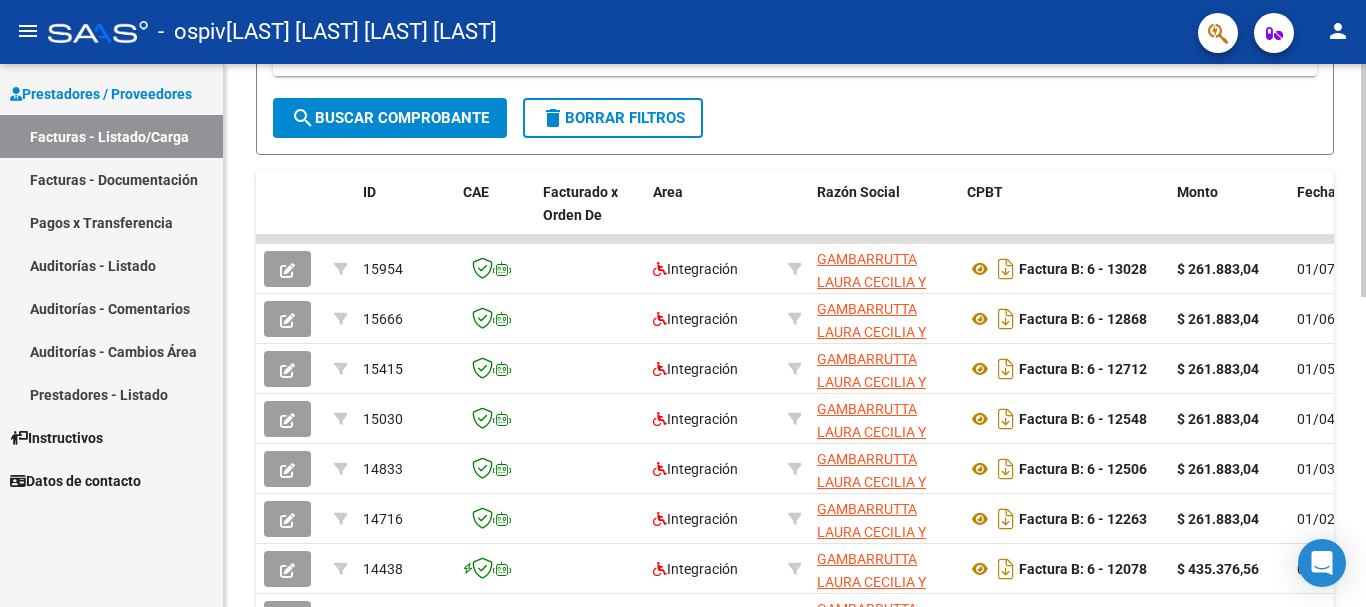 scroll, scrollTop: 500, scrollLeft: 0, axis: vertical 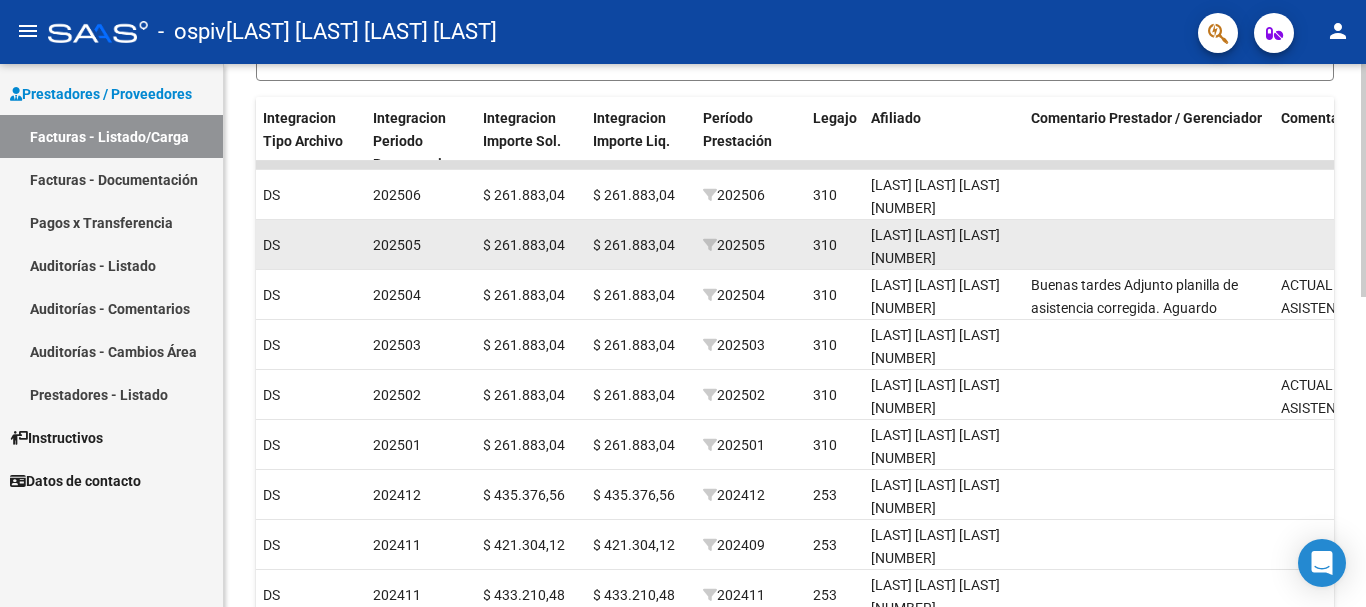 click on "202505" 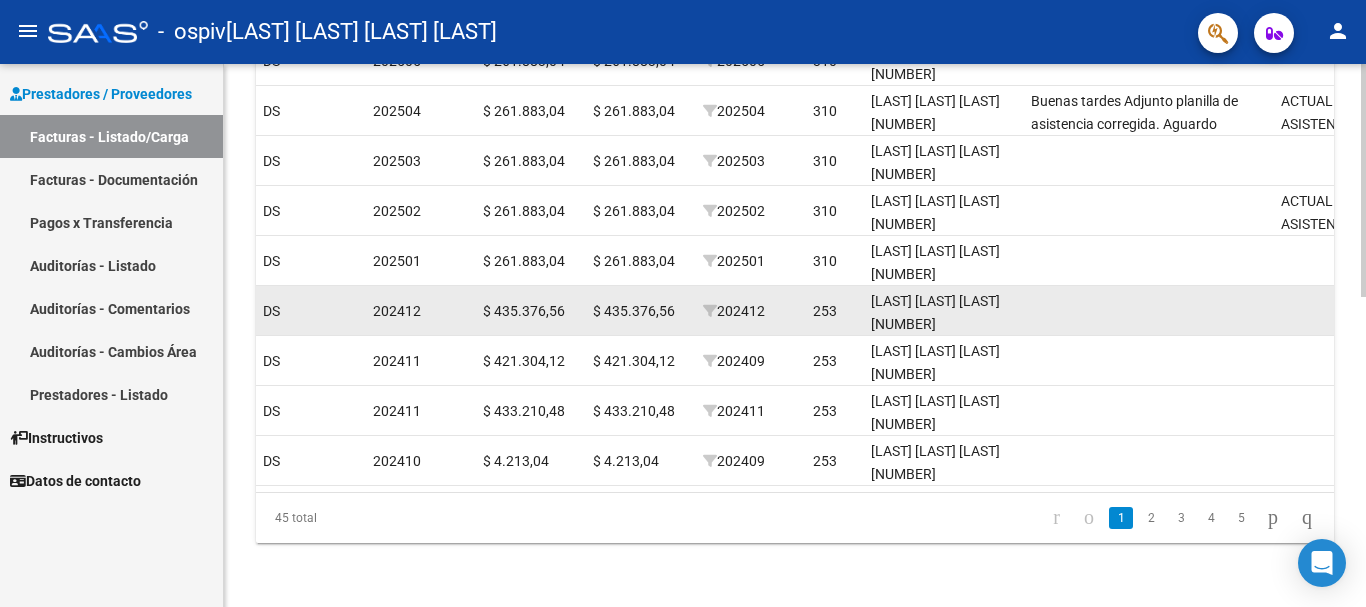 scroll, scrollTop: 725, scrollLeft: 0, axis: vertical 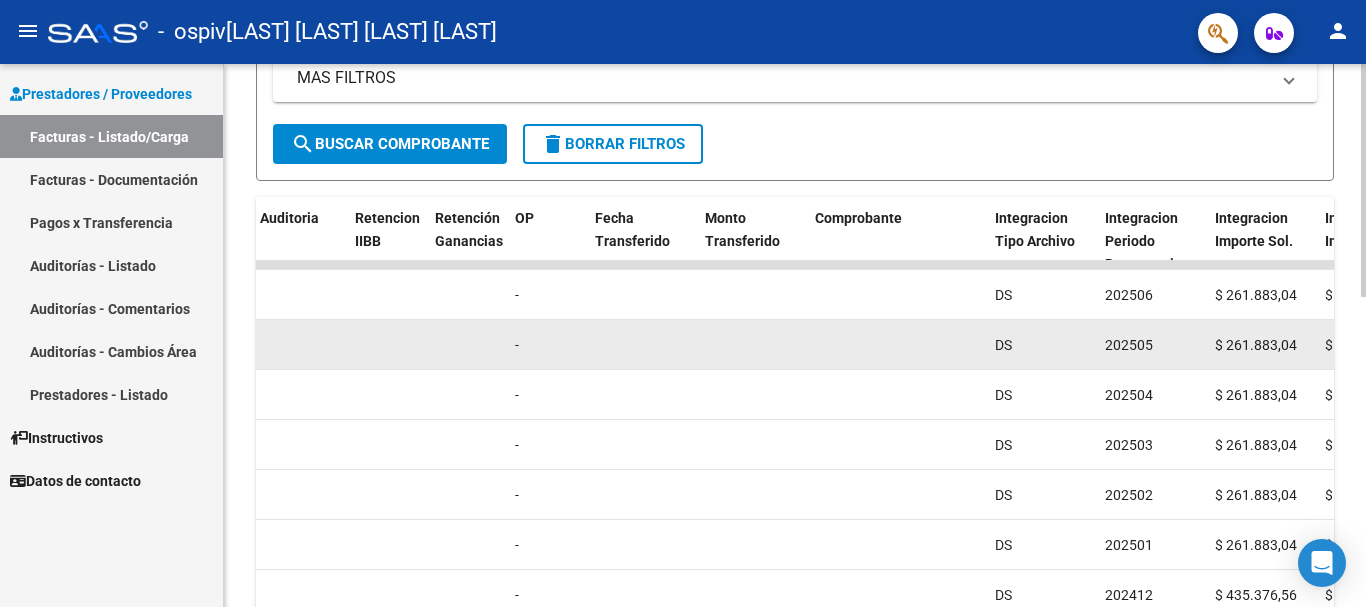 click on "202505" 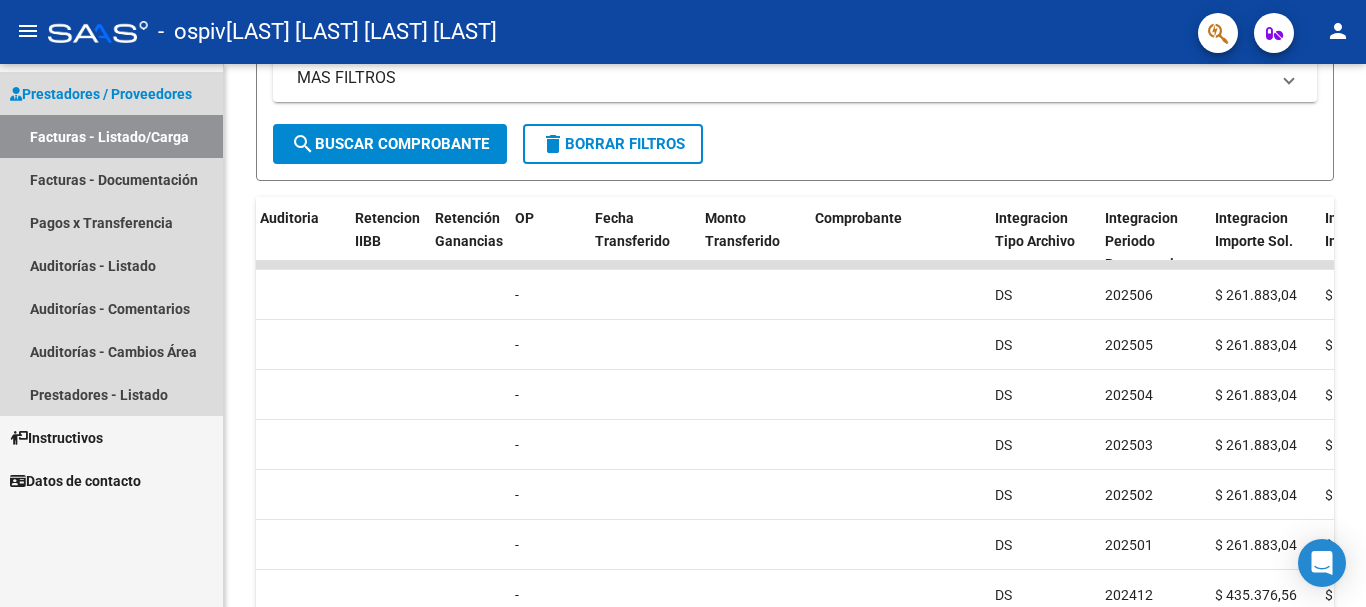 click on "Facturas - Listado/Carga" at bounding box center [111, 136] 